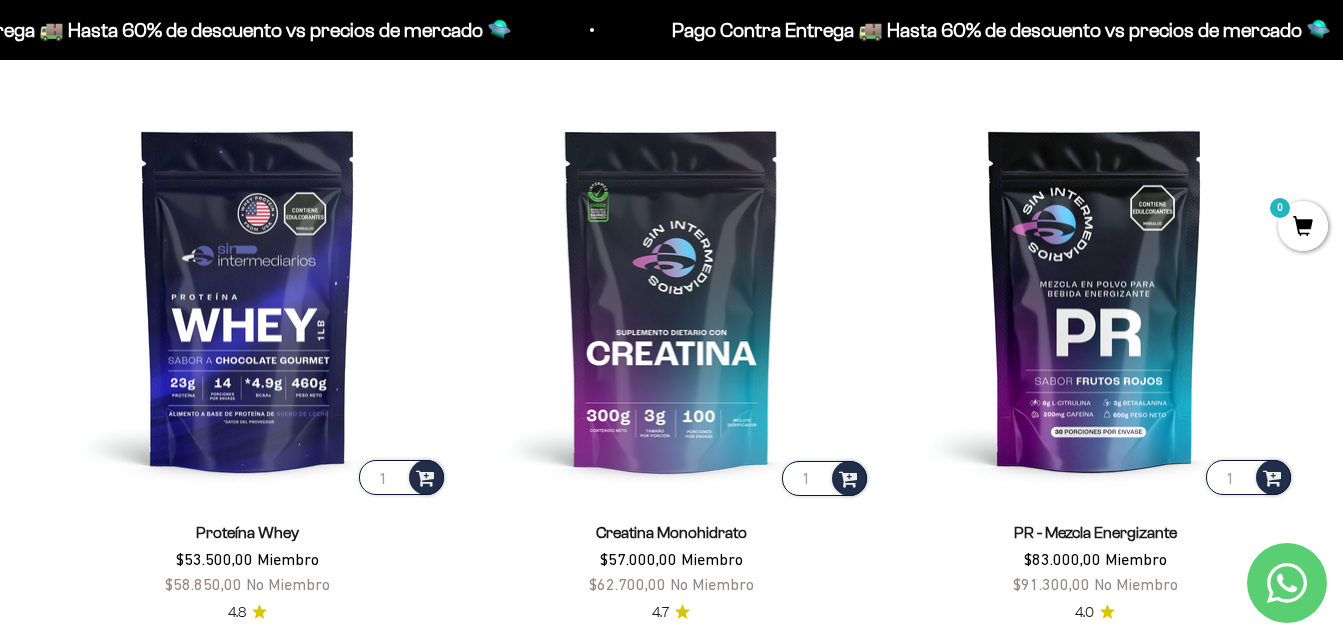scroll, scrollTop: 800, scrollLeft: 0, axis: vertical 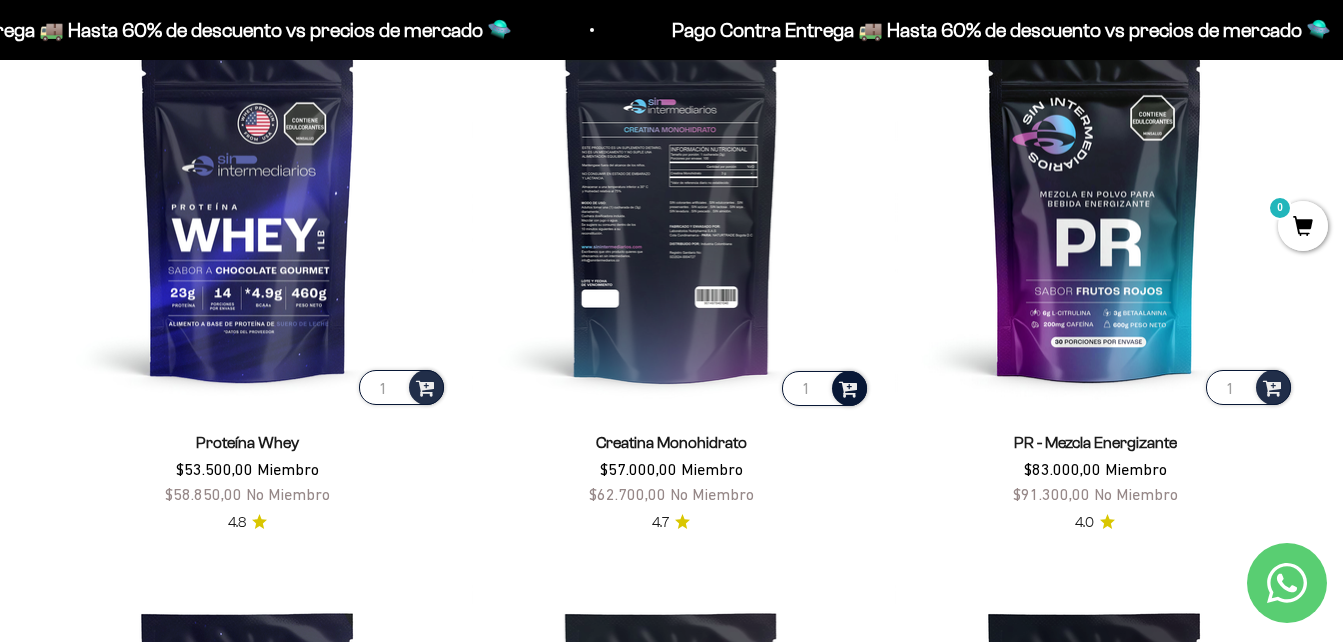 click at bounding box center (848, 387) 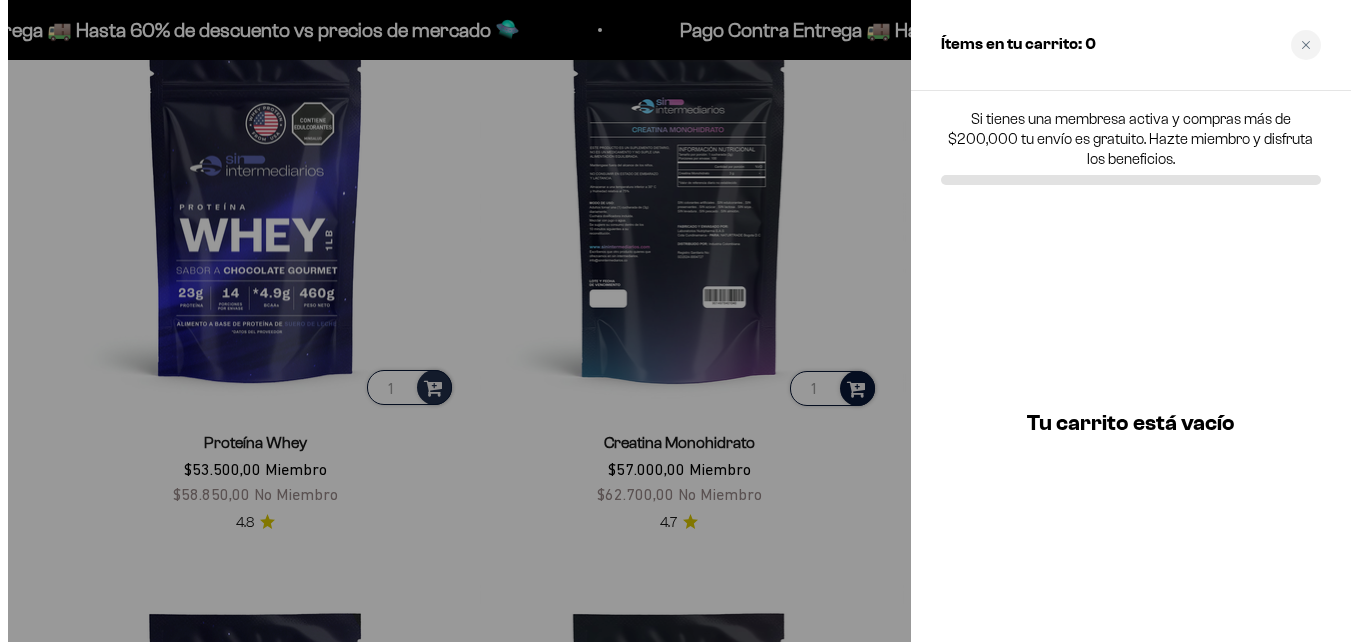 scroll, scrollTop: 805, scrollLeft: 0, axis: vertical 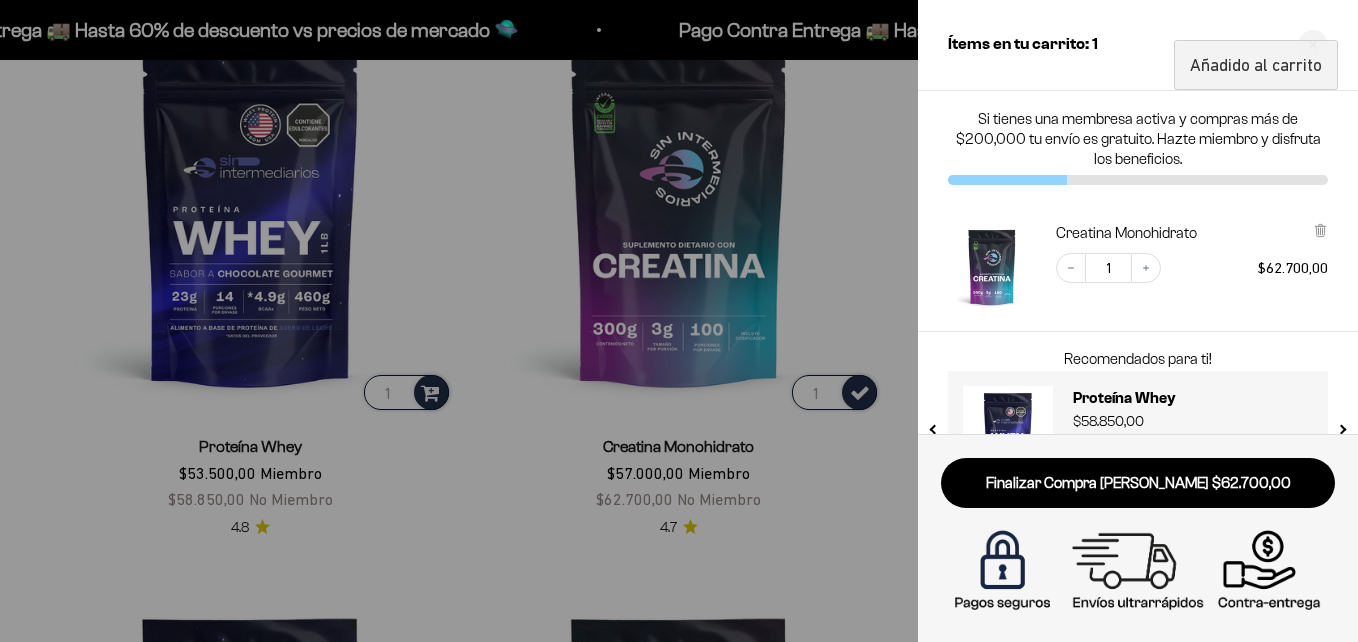 click on "Añadido al carrito" at bounding box center [1256, 65] 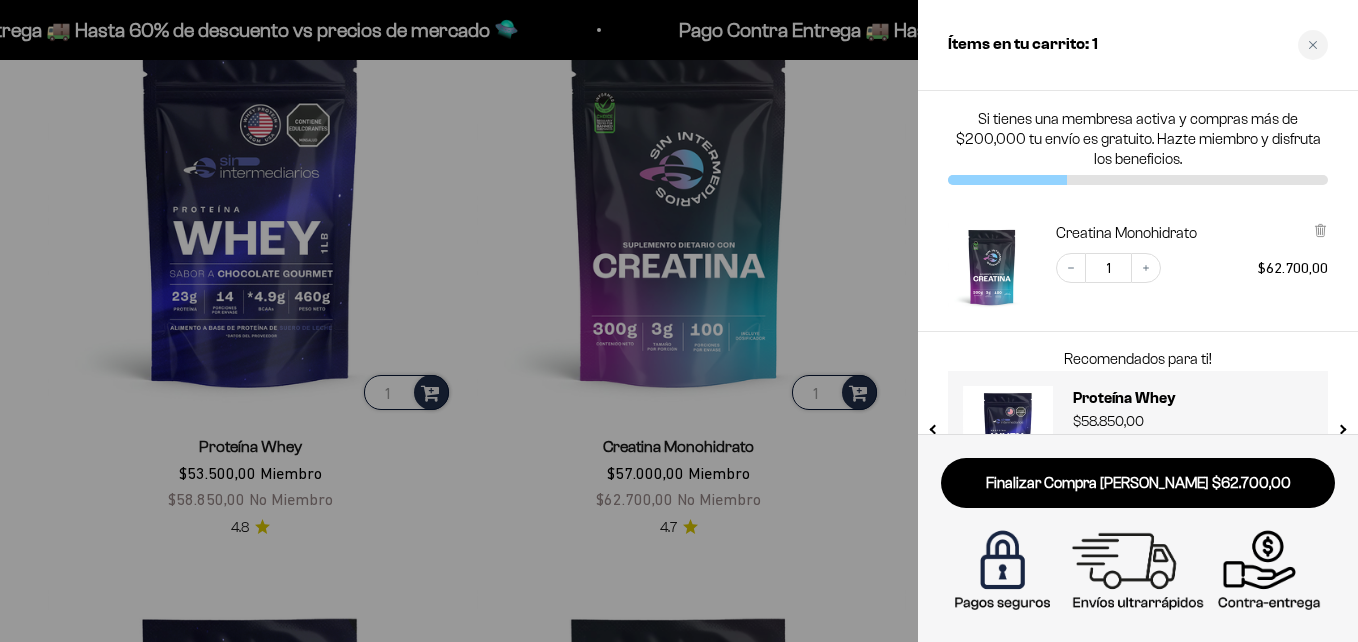 click at bounding box center [679, 321] 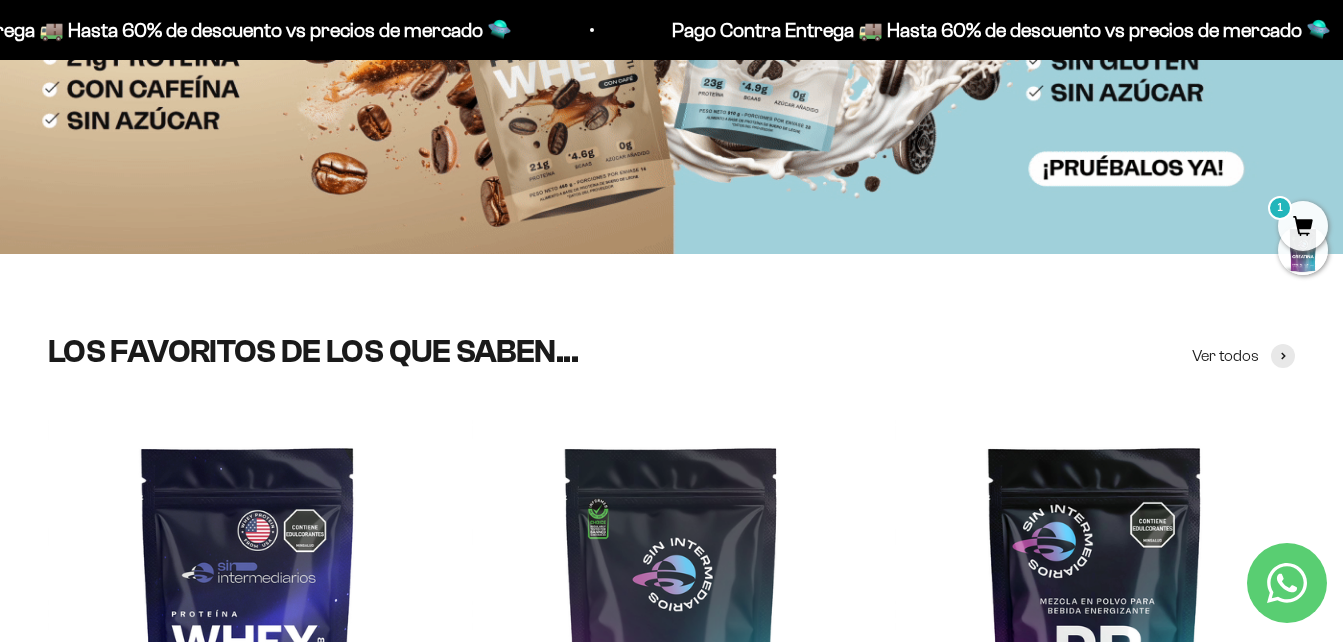 scroll, scrollTop: 0, scrollLeft: 0, axis: both 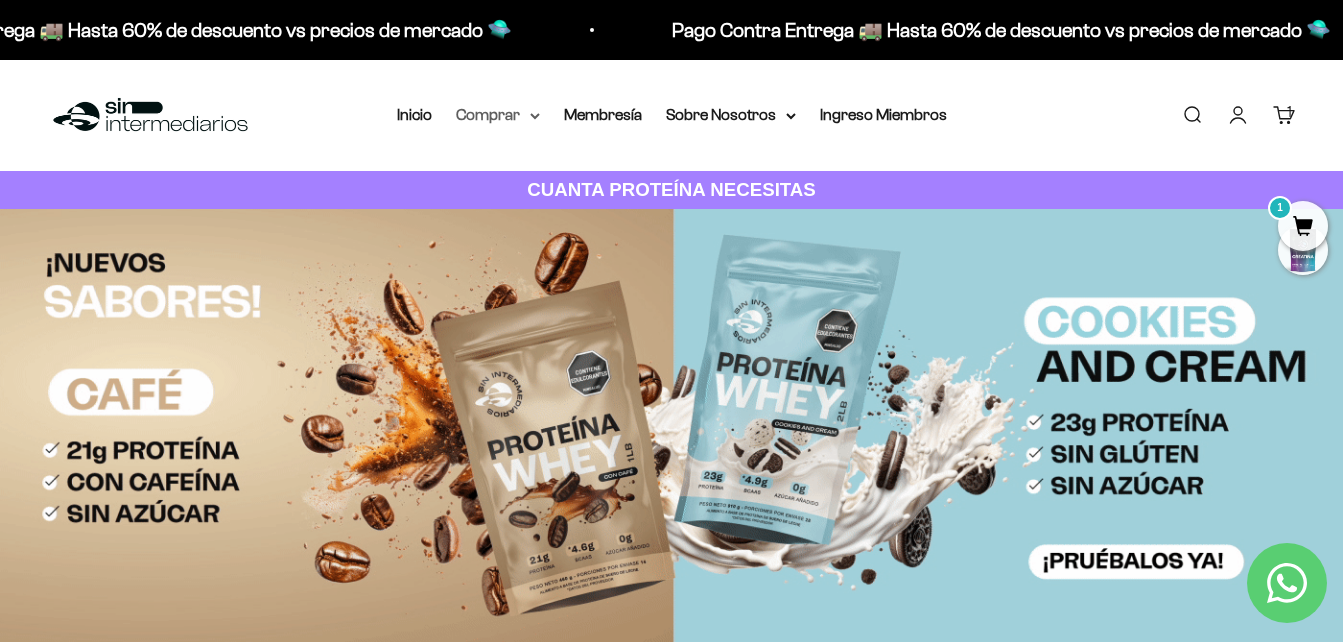 click 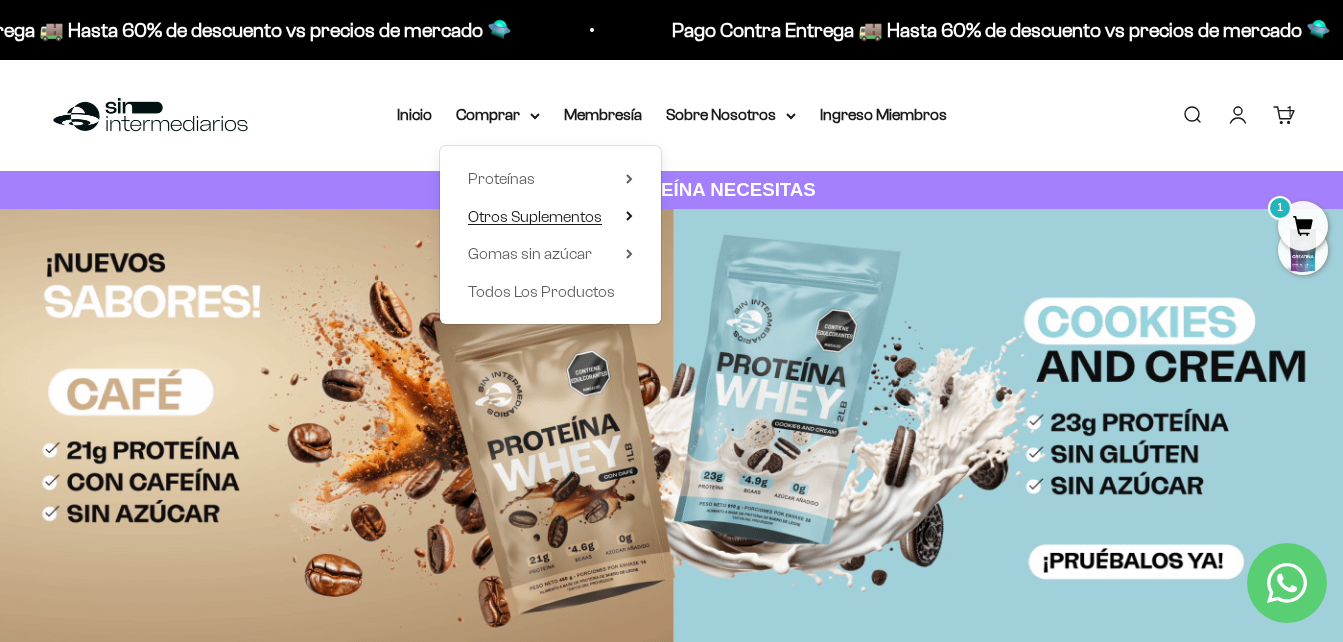 click on "Otros Suplementos" at bounding box center (535, 216) 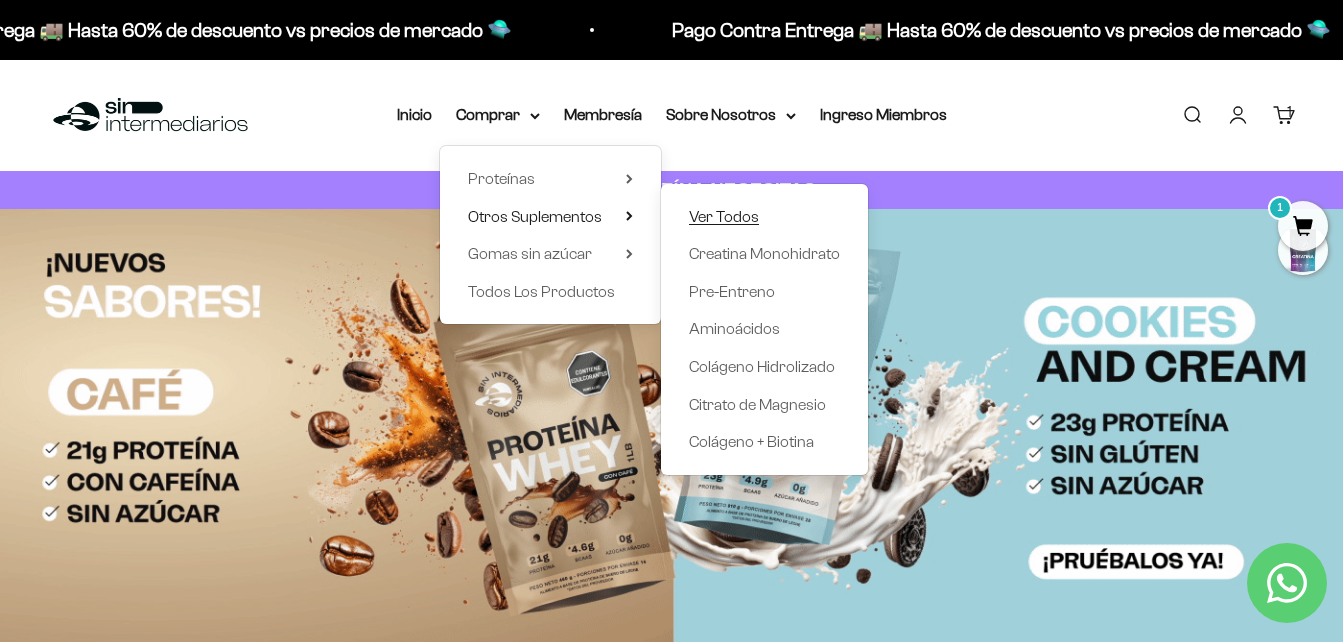 click on "Ver Todos" at bounding box center [724, 216] 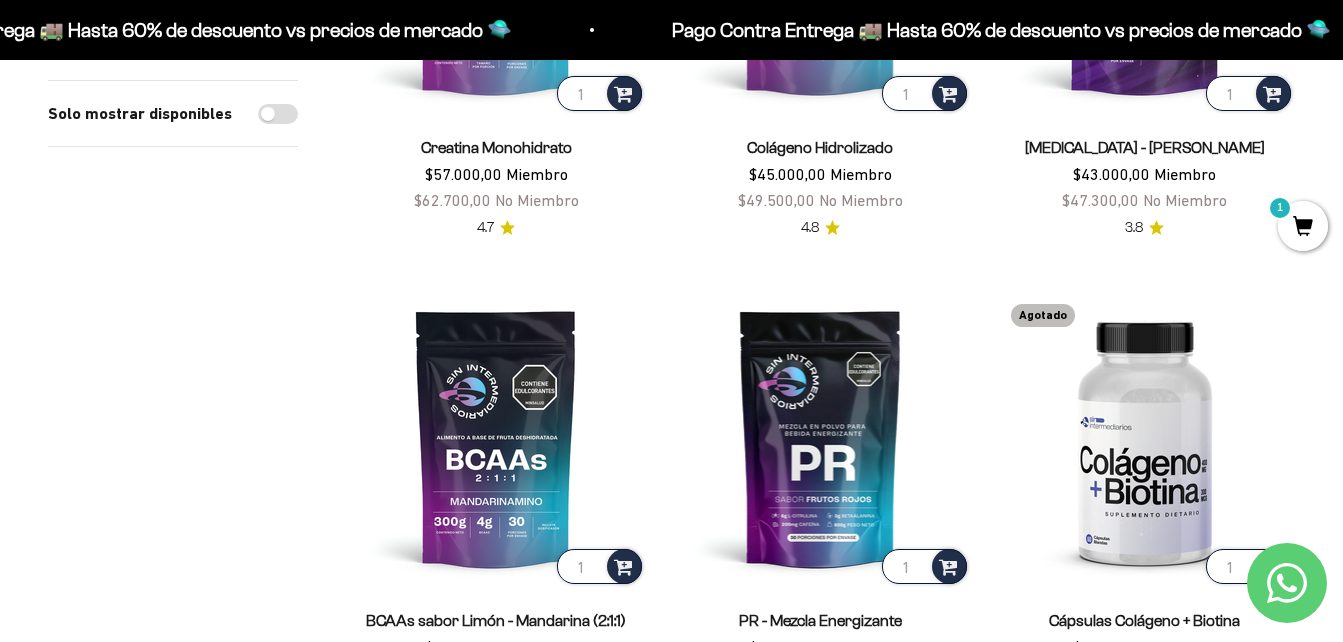 scroll, scrollTop: 0, scrollLeft: 0, axis: both 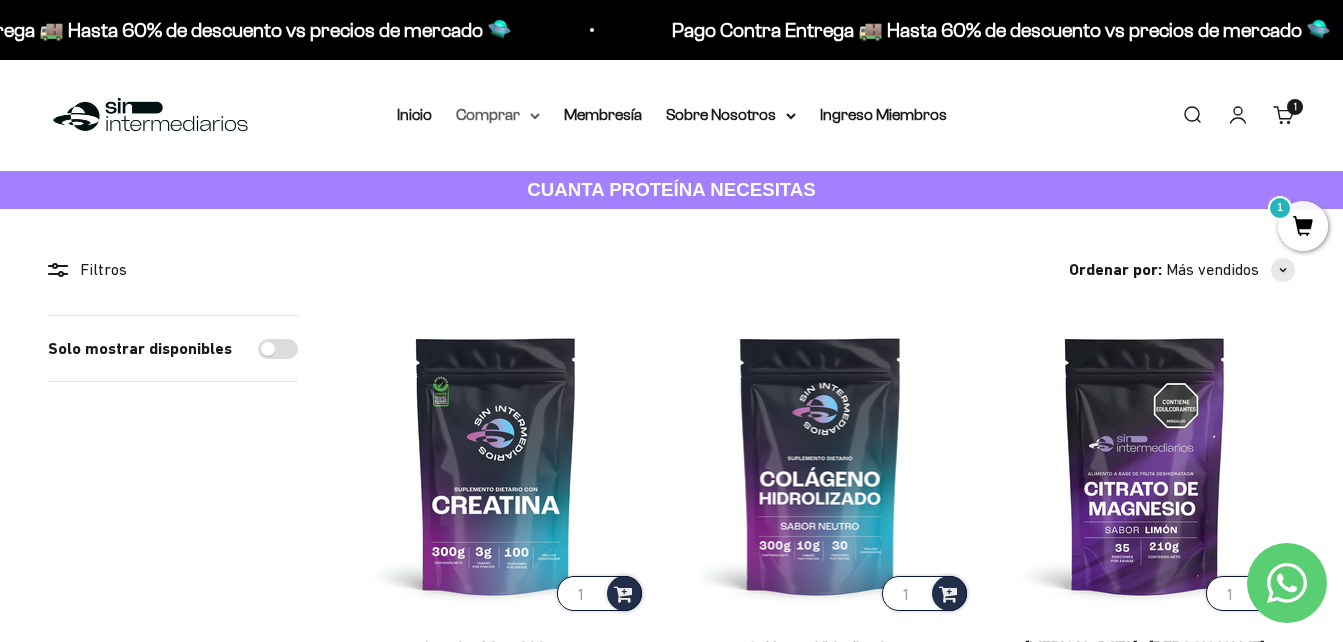 click 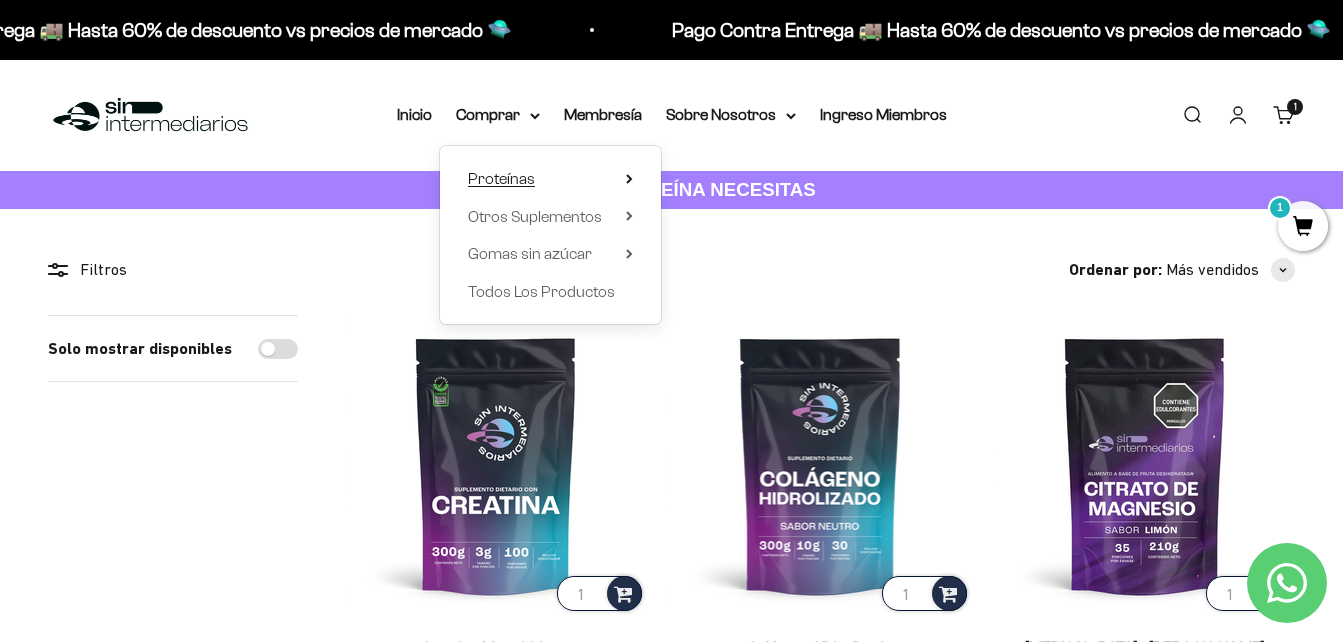 click on "Proteínas" at bounding box center [550, 179] 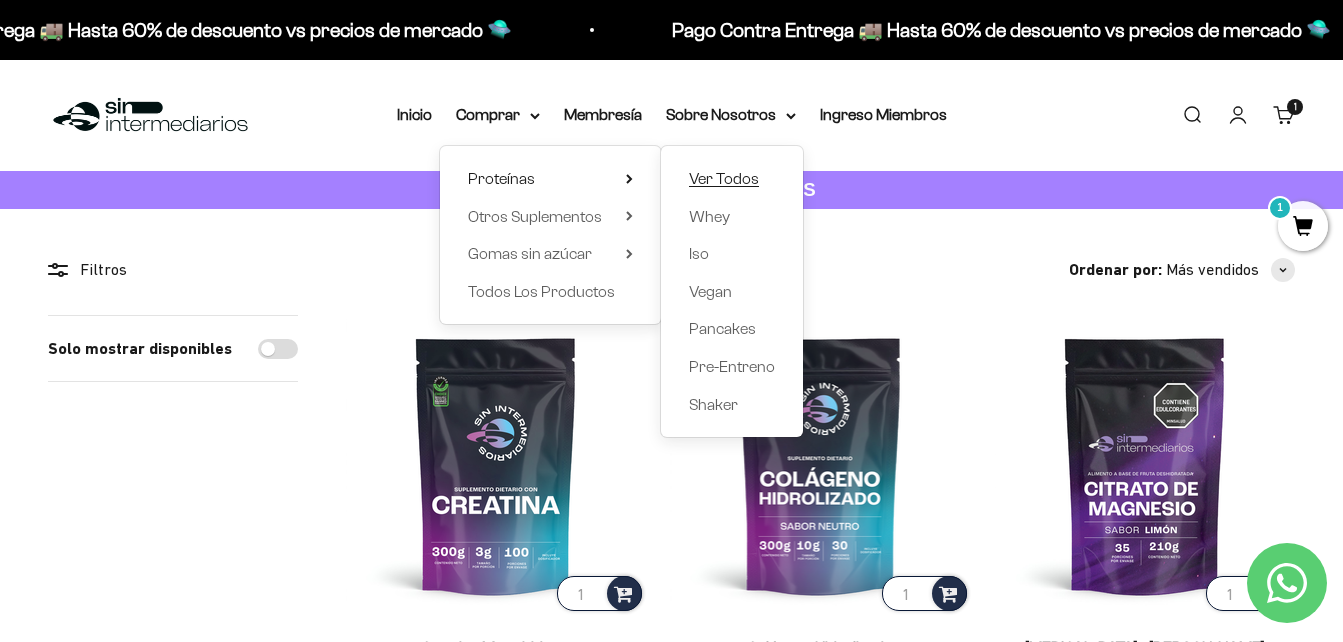 click on "Ver Todos" at bounding box center [724, 178] 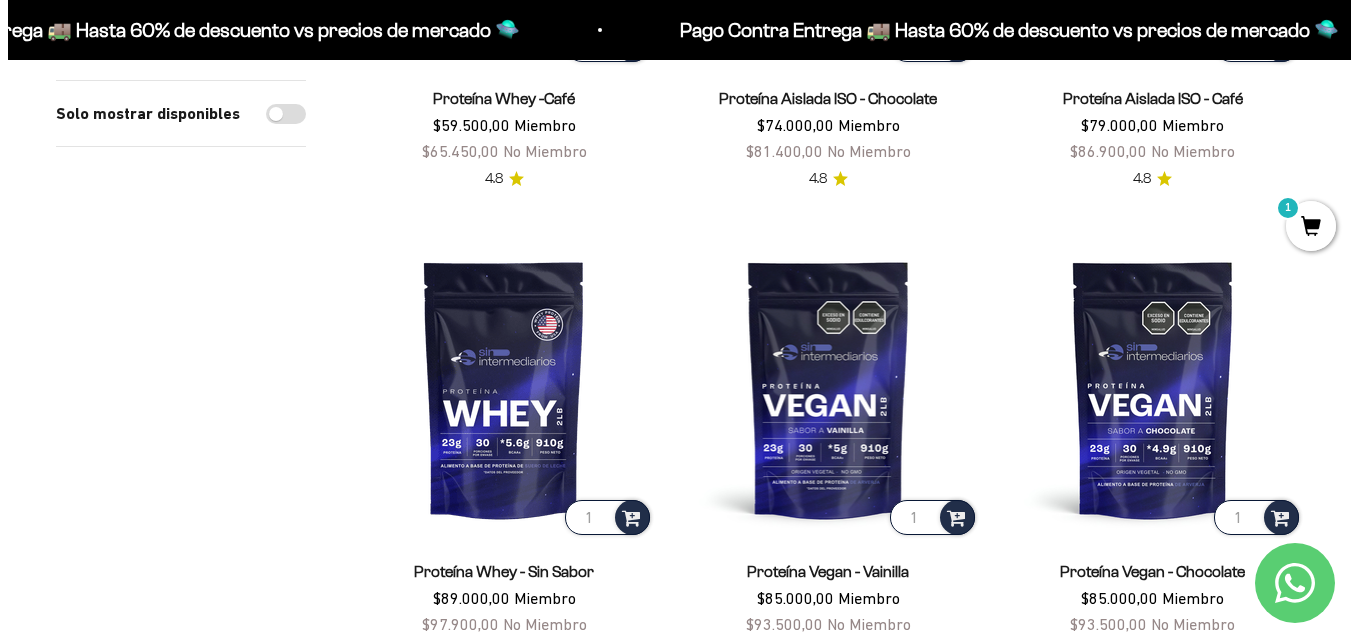 scroll, scrollTop: 1600, scrollLeft: 0, axis: vertical 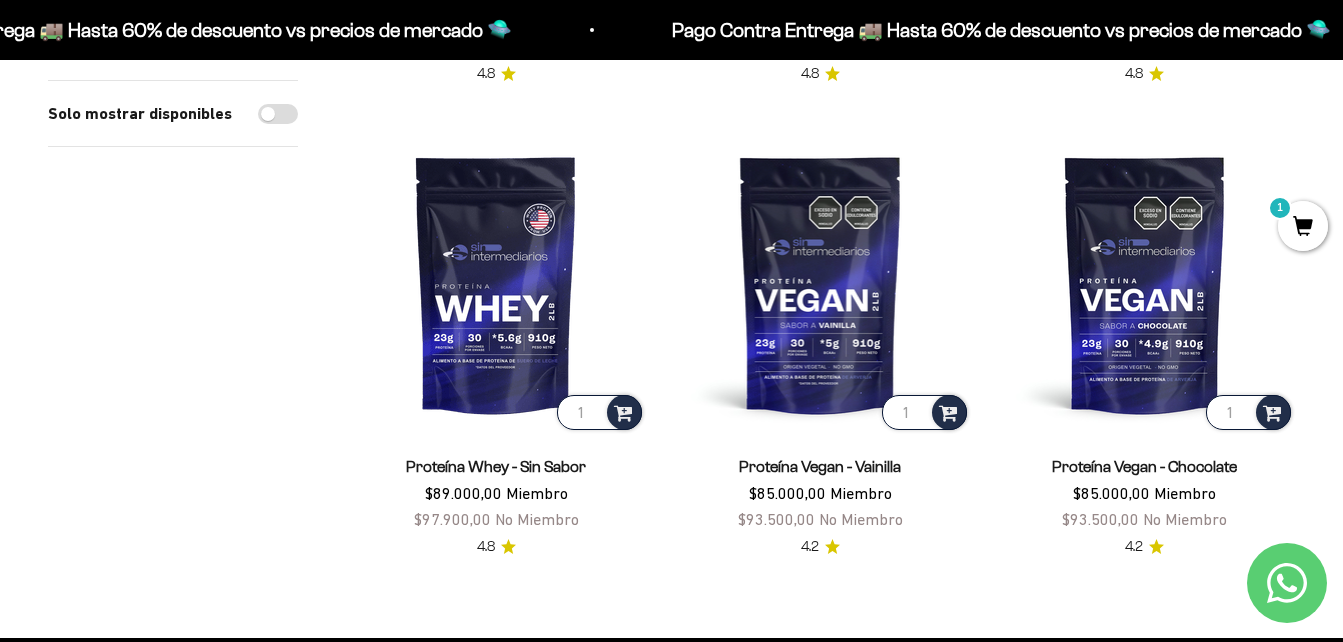 drag, startPoint x: 660, startPoint y: 273, endPoint x: 319, endPoint y: 409, distance: 367.11987 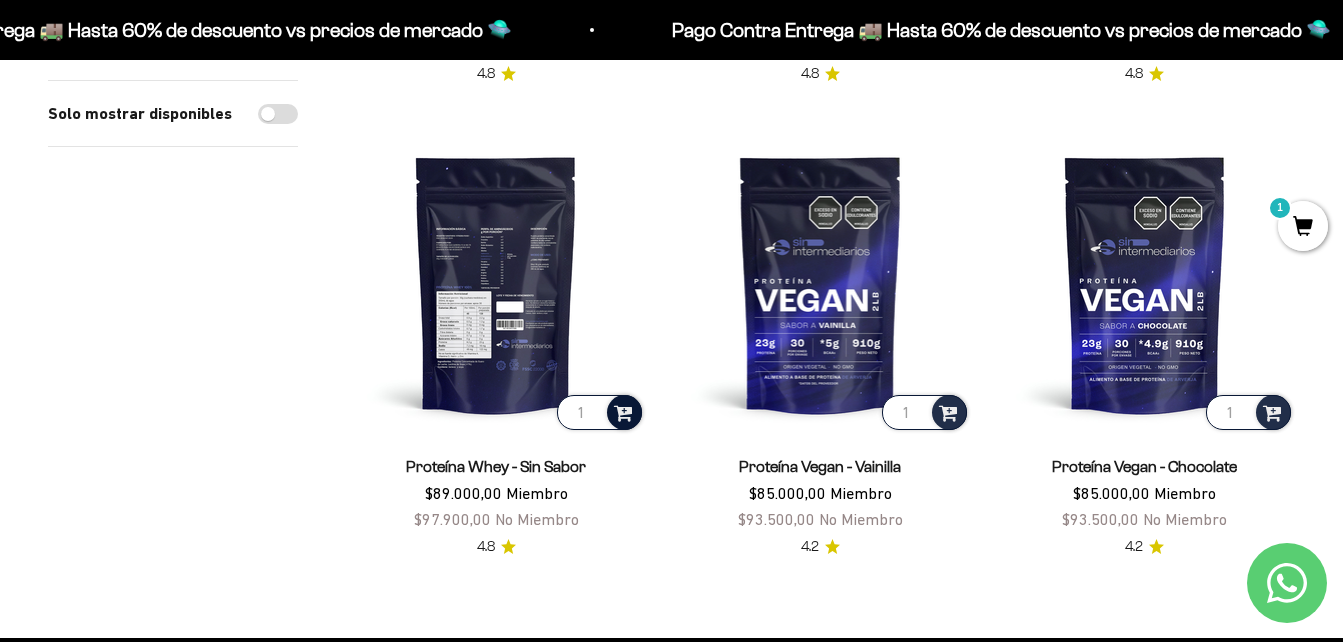 click at bounding box center [623, 411] 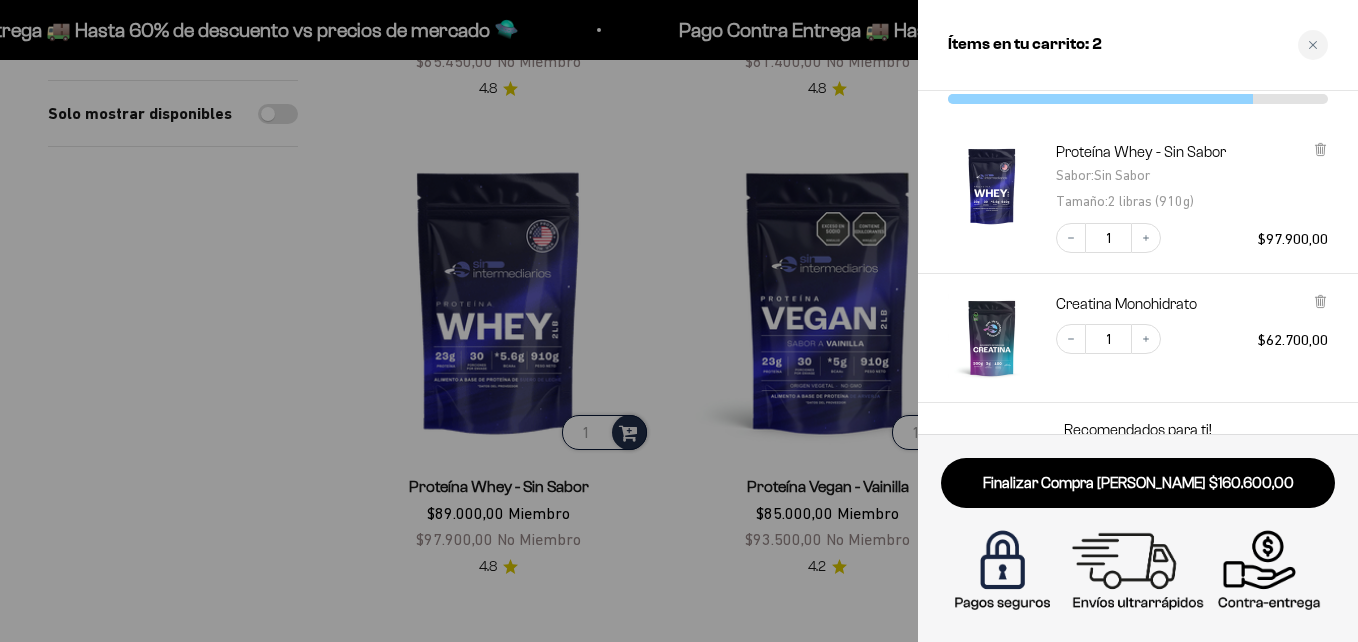 scroll, scrollTop: 224, scrollLeft: 0, axis: vertical 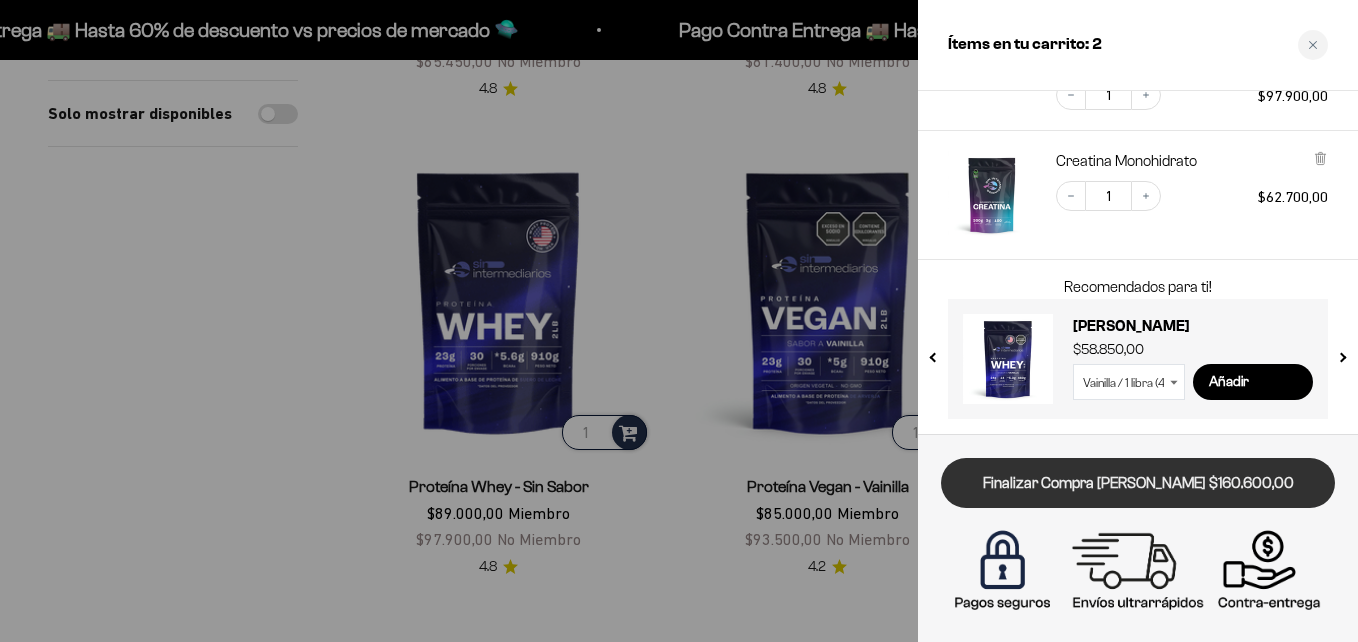 click on "Finalizar Compra [PERSON_NAME] $160.600,00" at bounding box center (1138, 483) 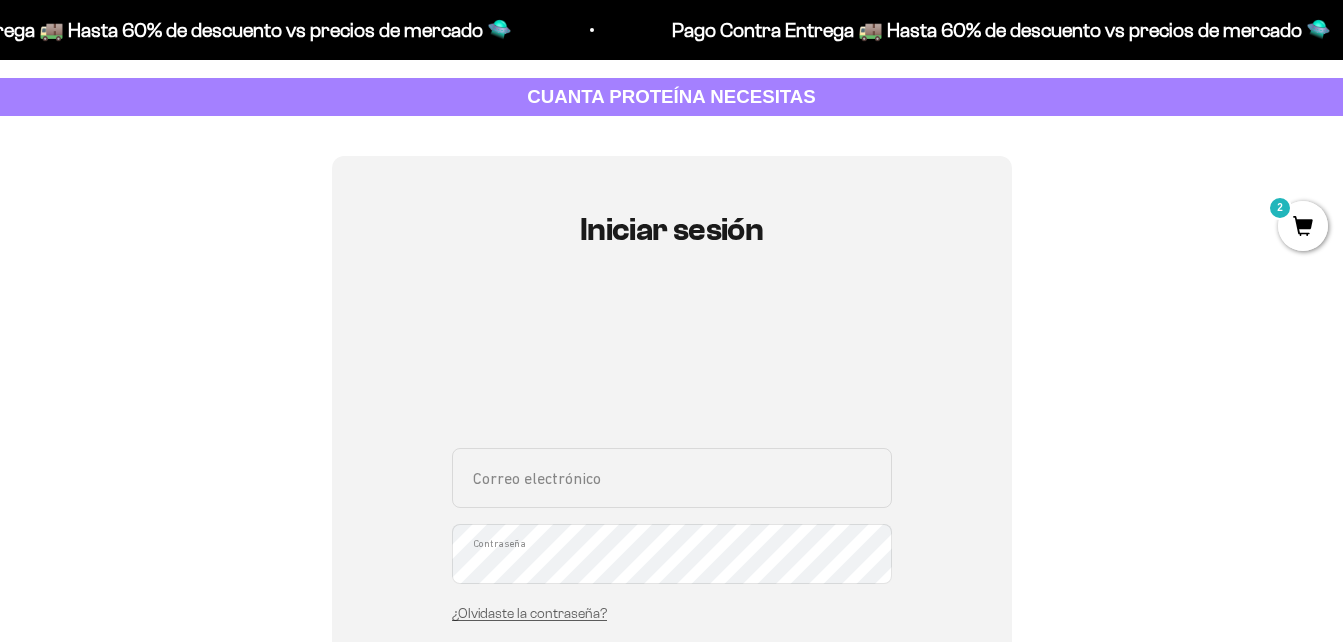scroll, scrollTop: 200, scrollLeft: 0, axis: vertical 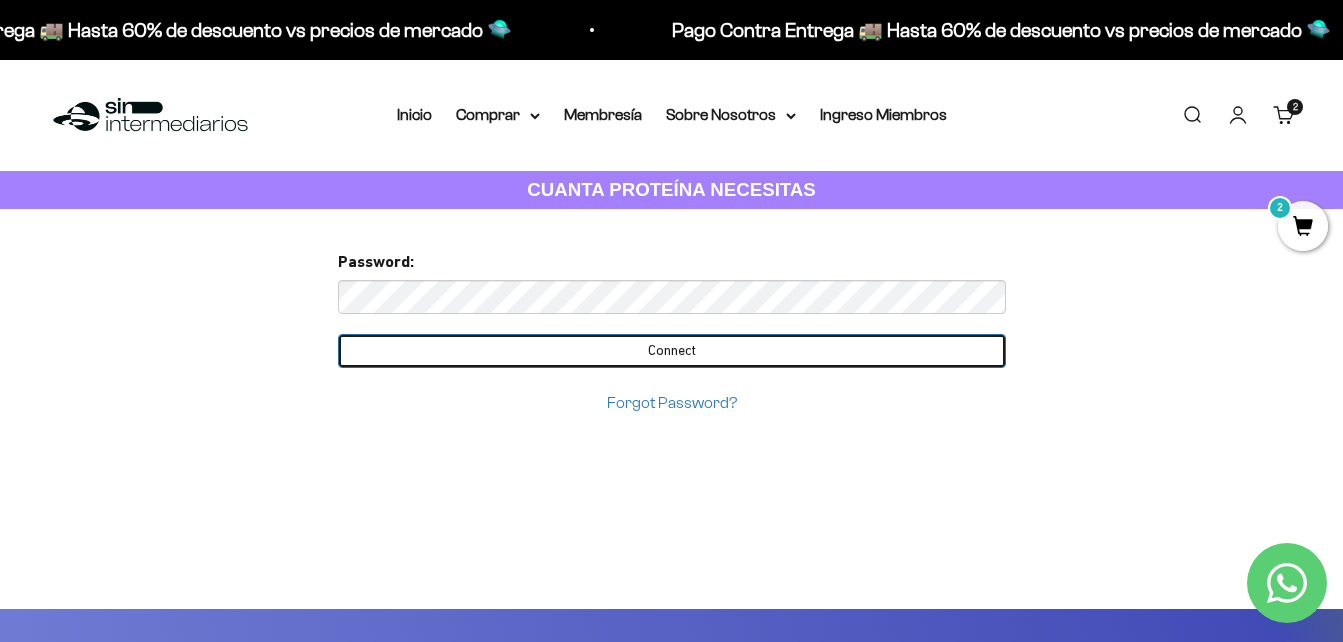 click on "Connect" at bounding box center [672, 351] 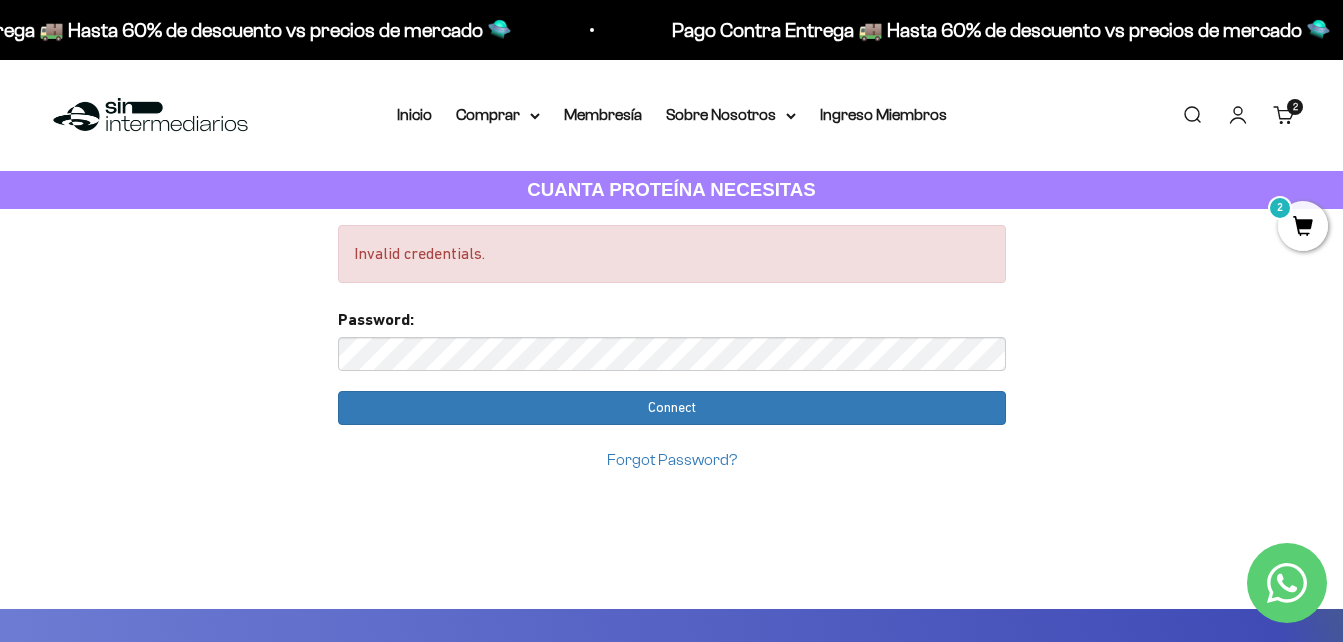 click on "Connect" at bounding box center [672, 408] 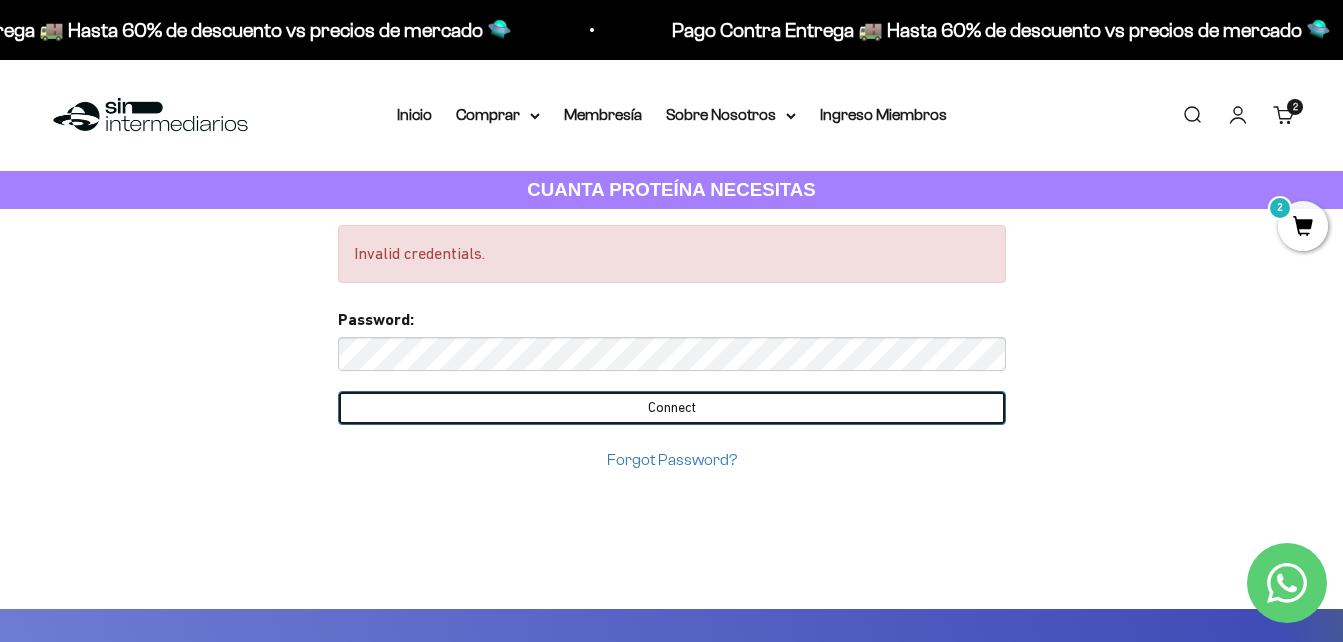 click on "Connect" at bounding box center (672, 408) 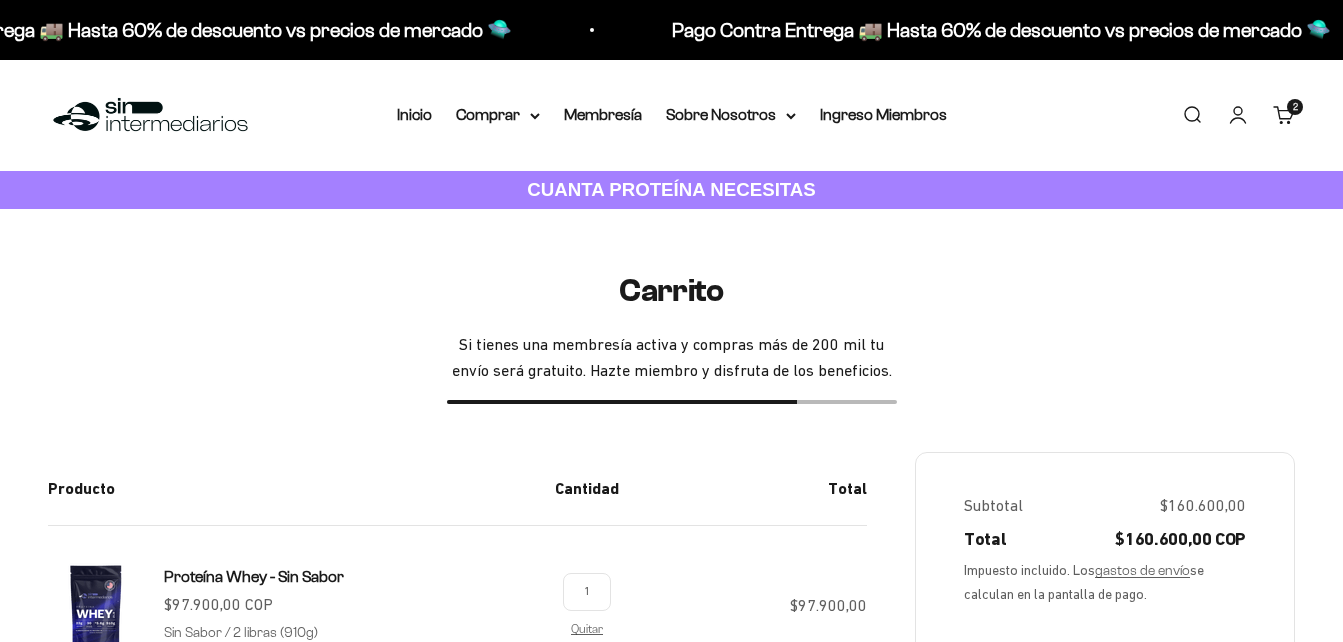 scroll, scrollTop: 0, scrollLeft: 0, axis: both 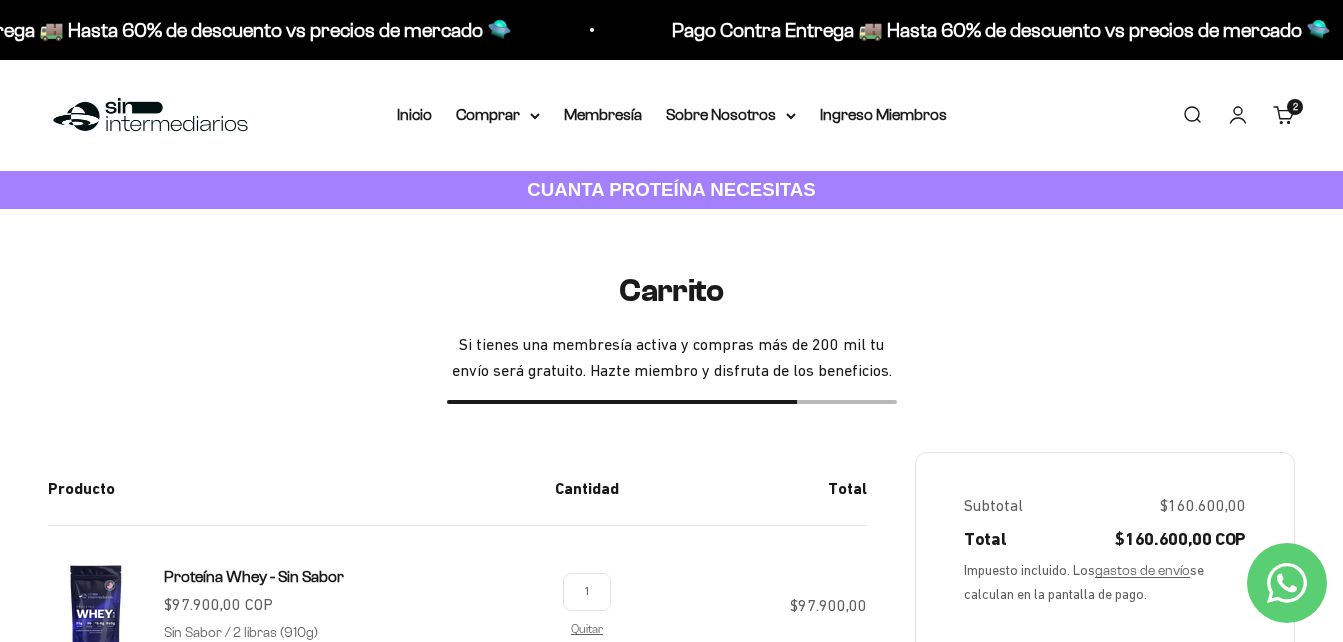 click on "Cuenta" at bounding box center [1238, 115] 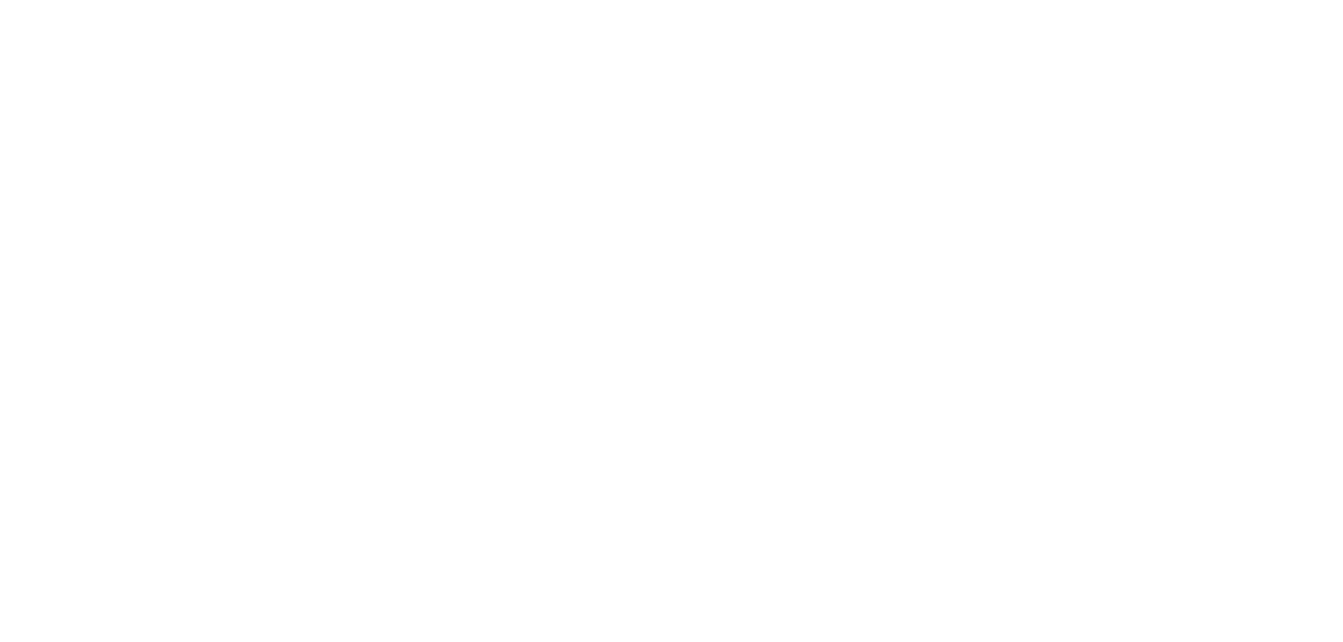 scroll, scrollTop: 0, scrollLeft: 0, axis: both 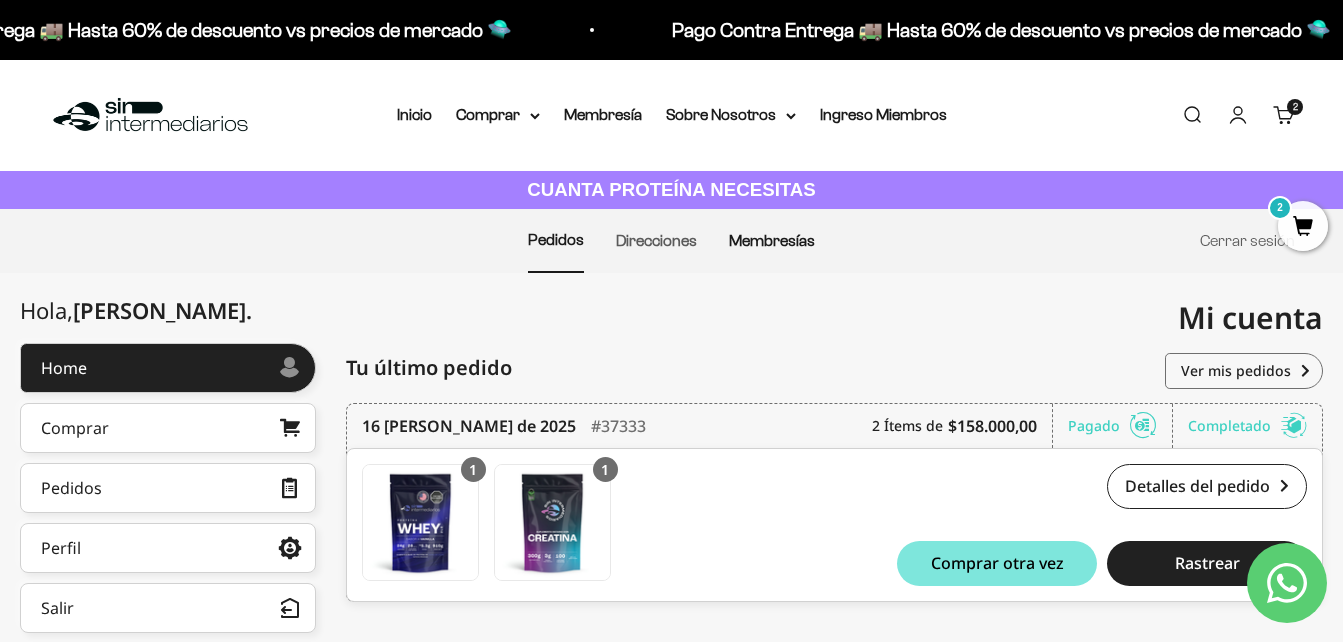click on "Membresías" at bounding box center (772, 240) 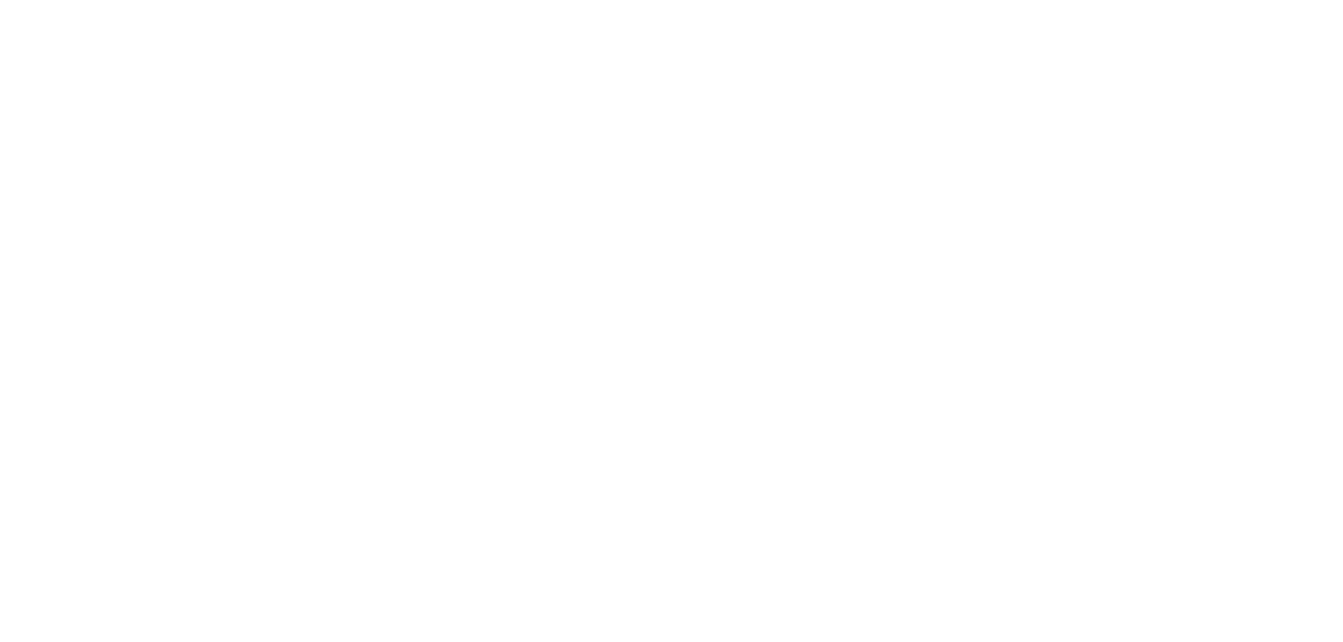 scroll, scrollTop: 0, scrollLeft: 0, axis: both 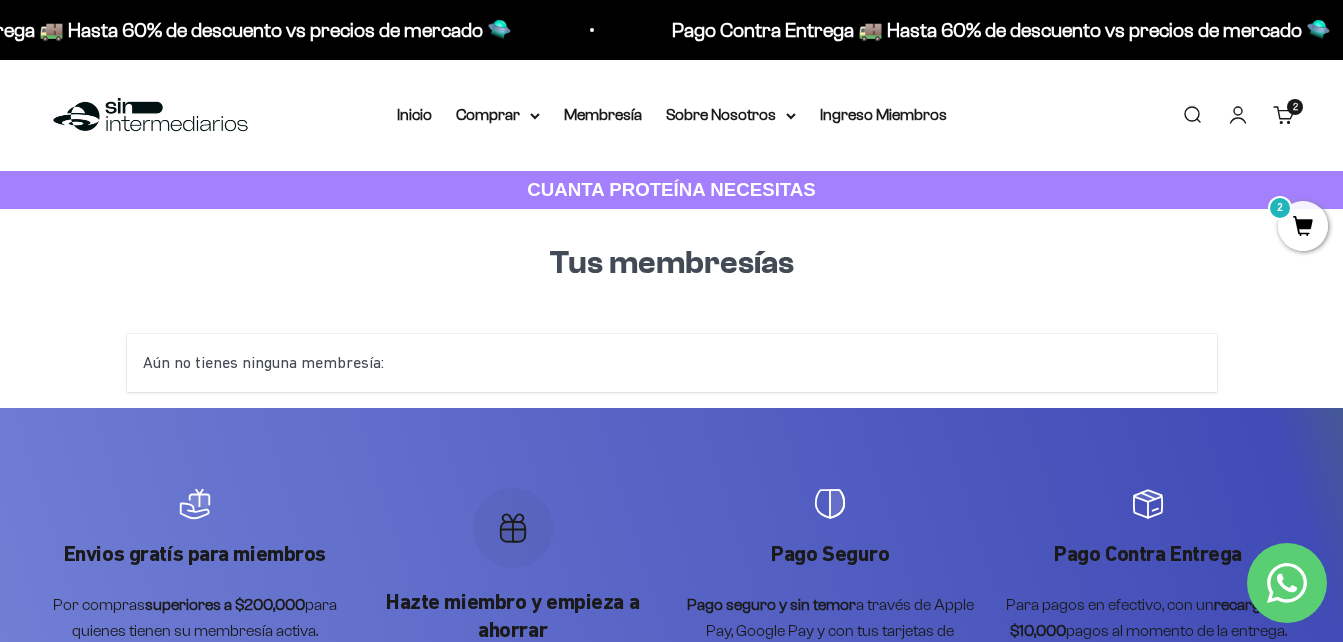 click on "Aún no tienes ninguna membresía:" at bounding box center [672, 363] 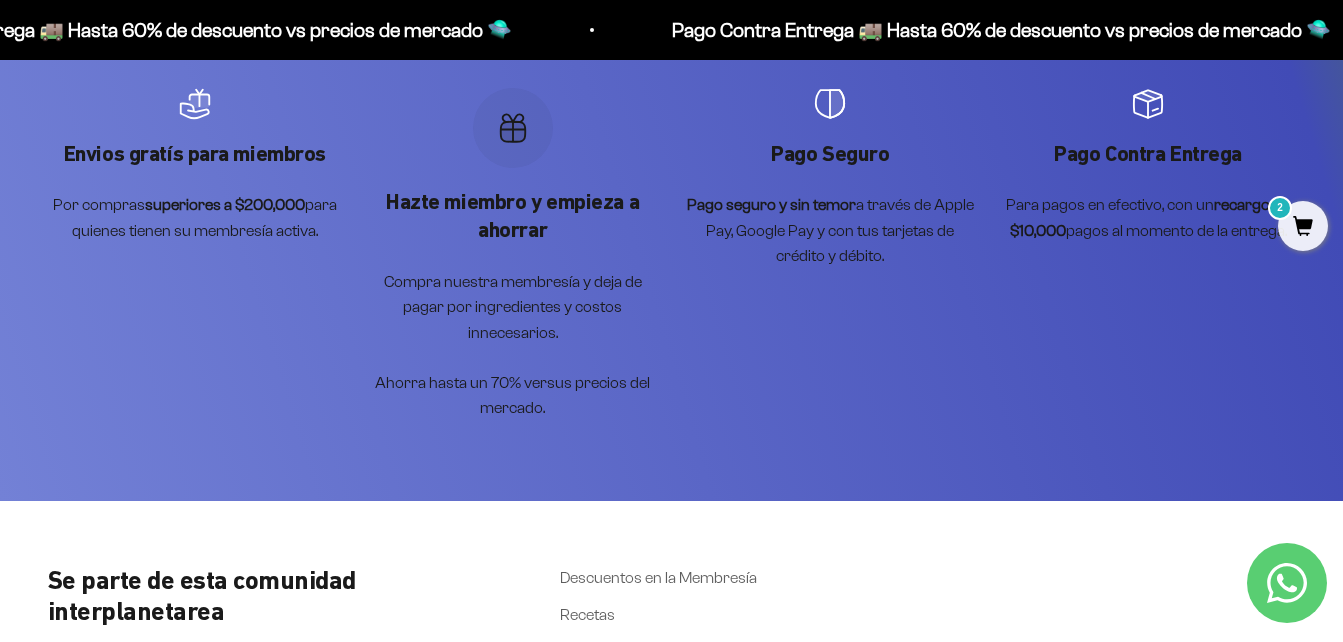 scroll, scrollTop: 0, scrollLeft: 0, axis: both 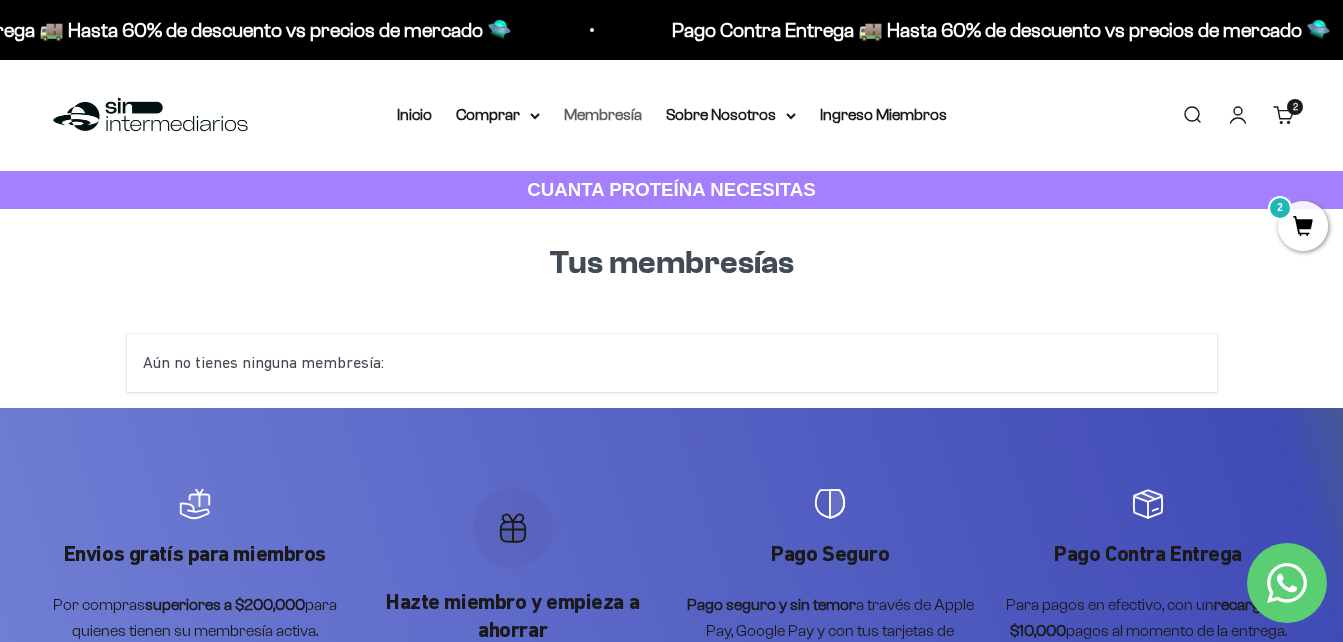 click on "Membresía" at bounding box center (603, 114) 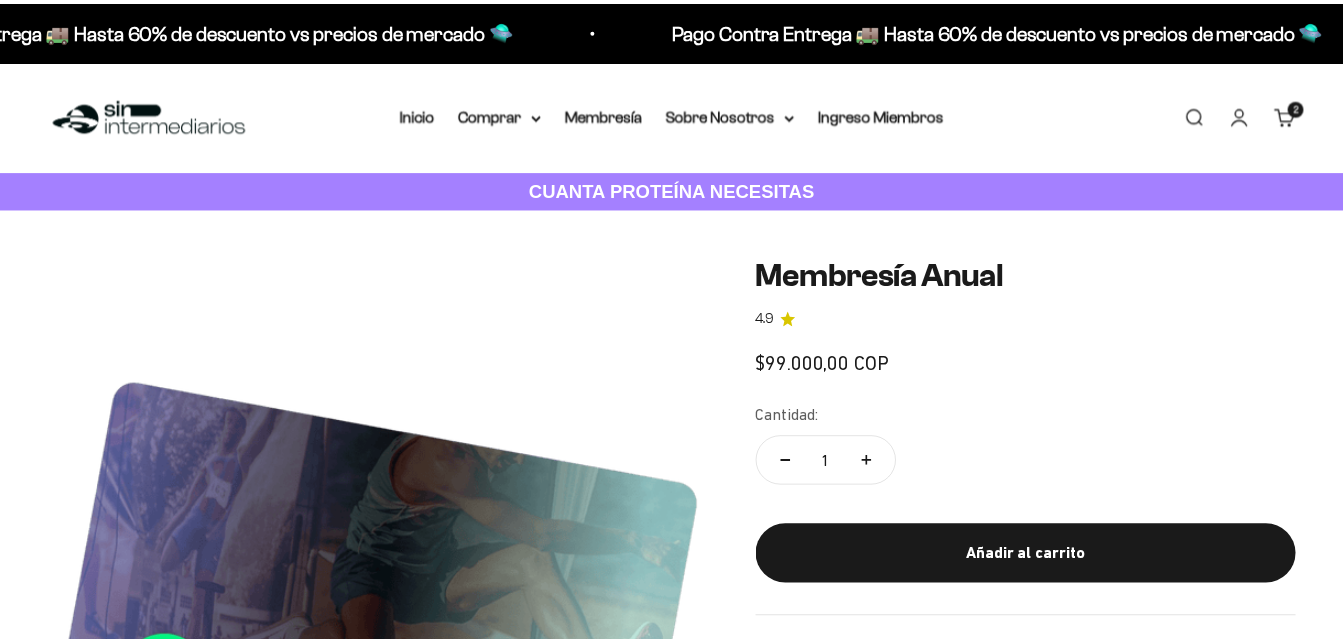 scroll, scrollTop: 0, scrollLeft: 0, axis: both 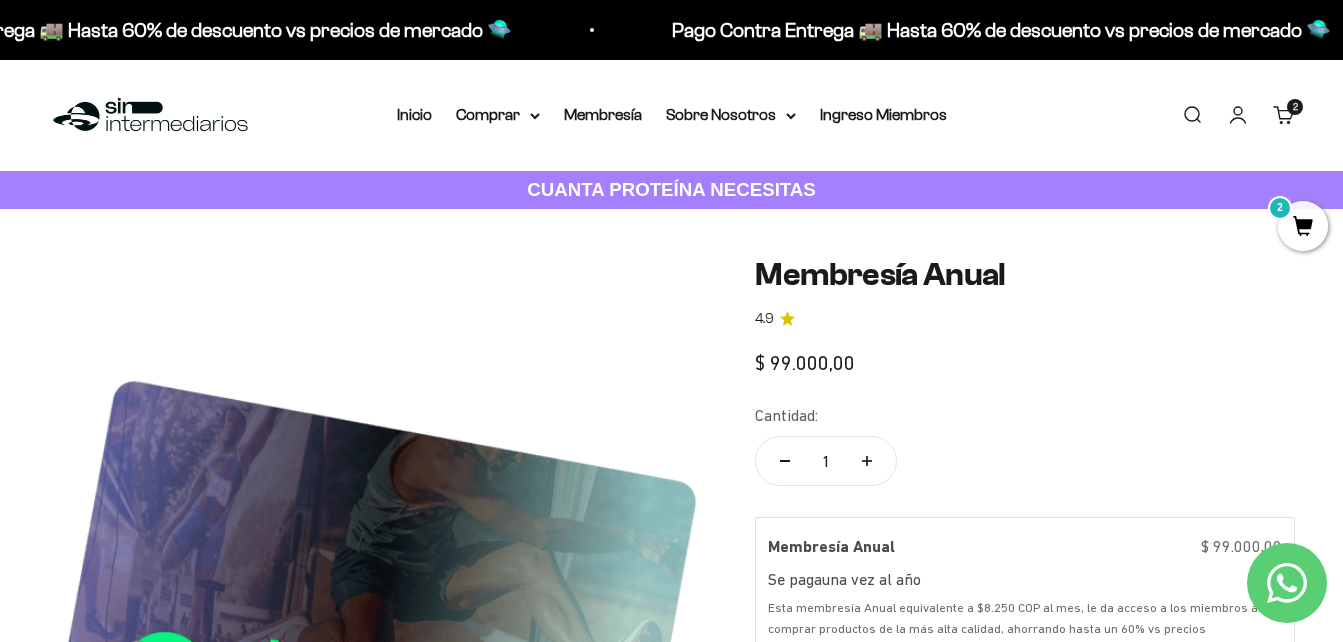 click on "2 artículos
2" at bounding box center (1295, 107) 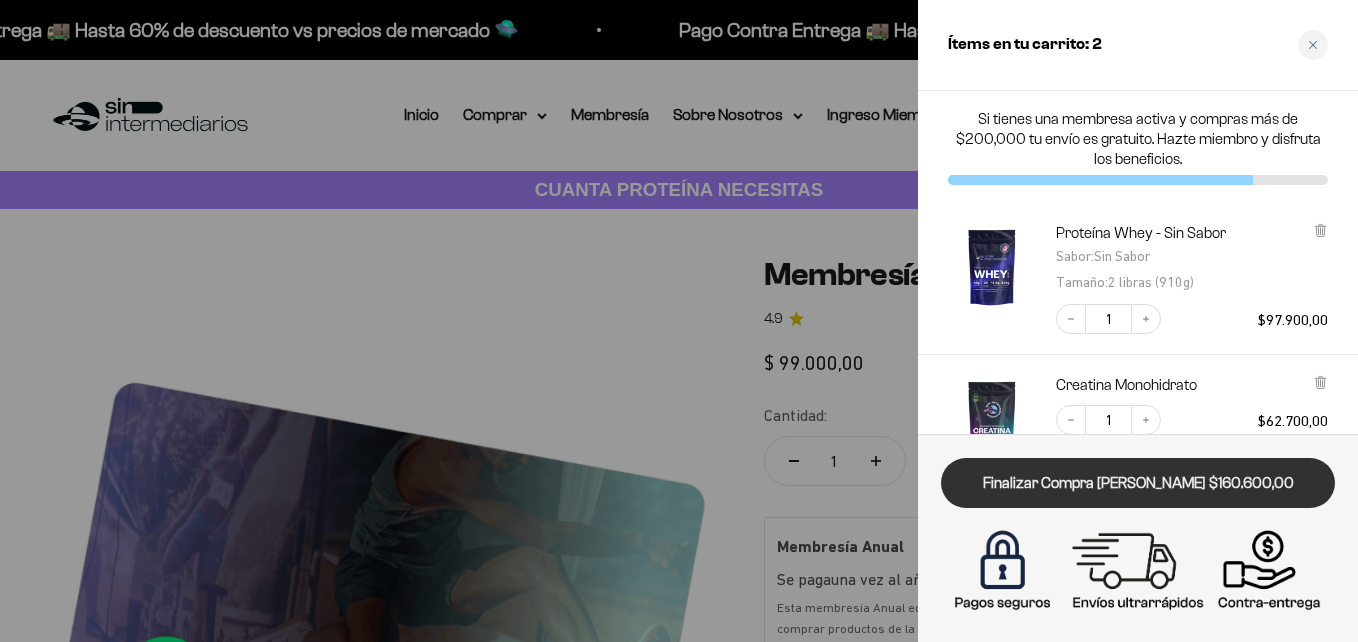 click on "Finalizar Compra [PERSON_NAME] $160.600,00" at bounding box center [1138, 483] 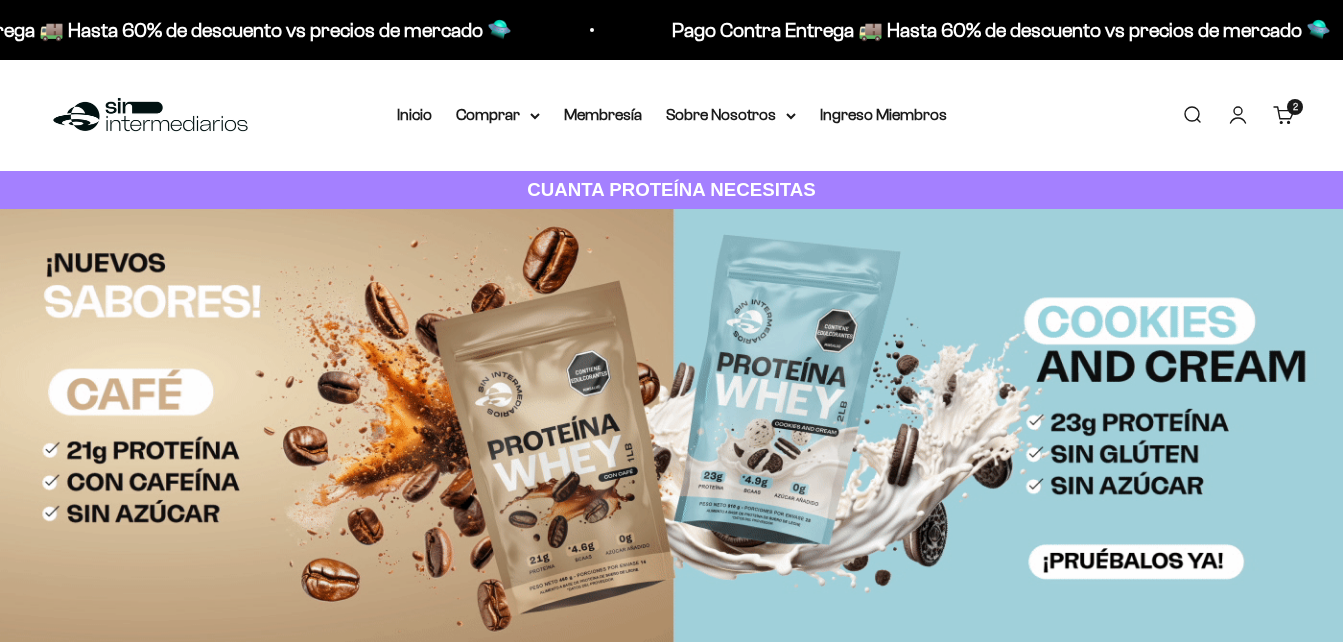 click on "Carrito
2 artículos
2" at bounding box center [1284, 115] 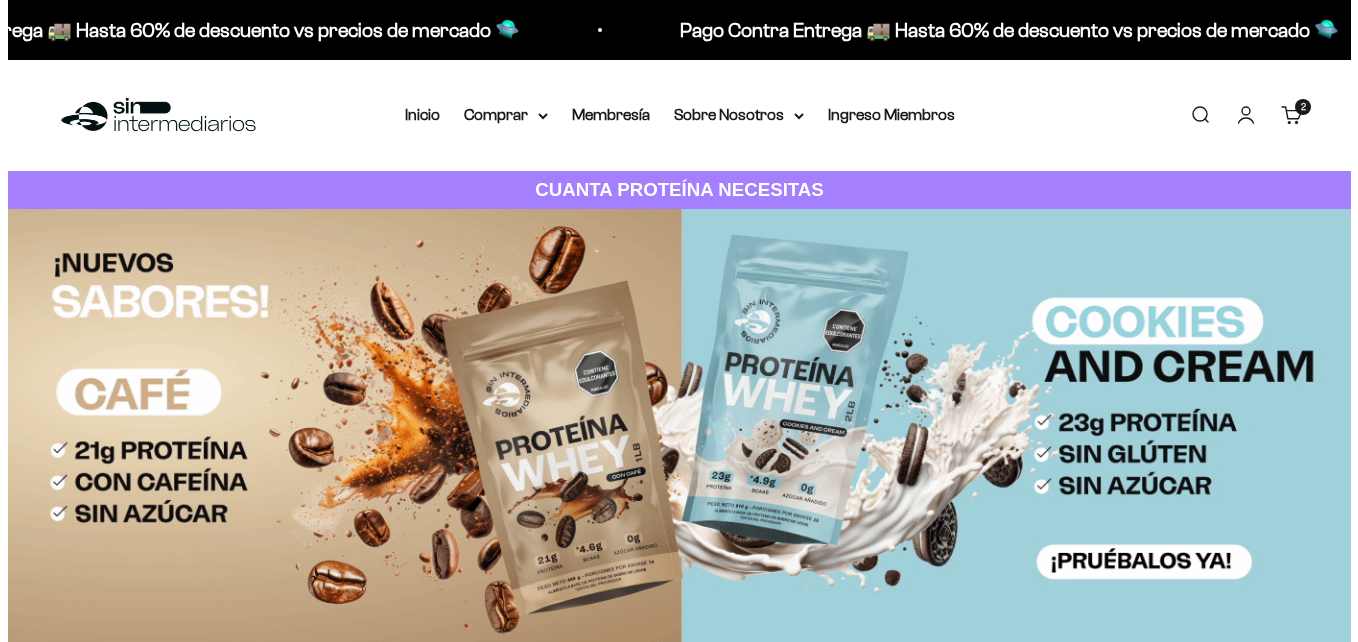 scroll, scrollTop: 0, scrollLeft: 0, axis: both 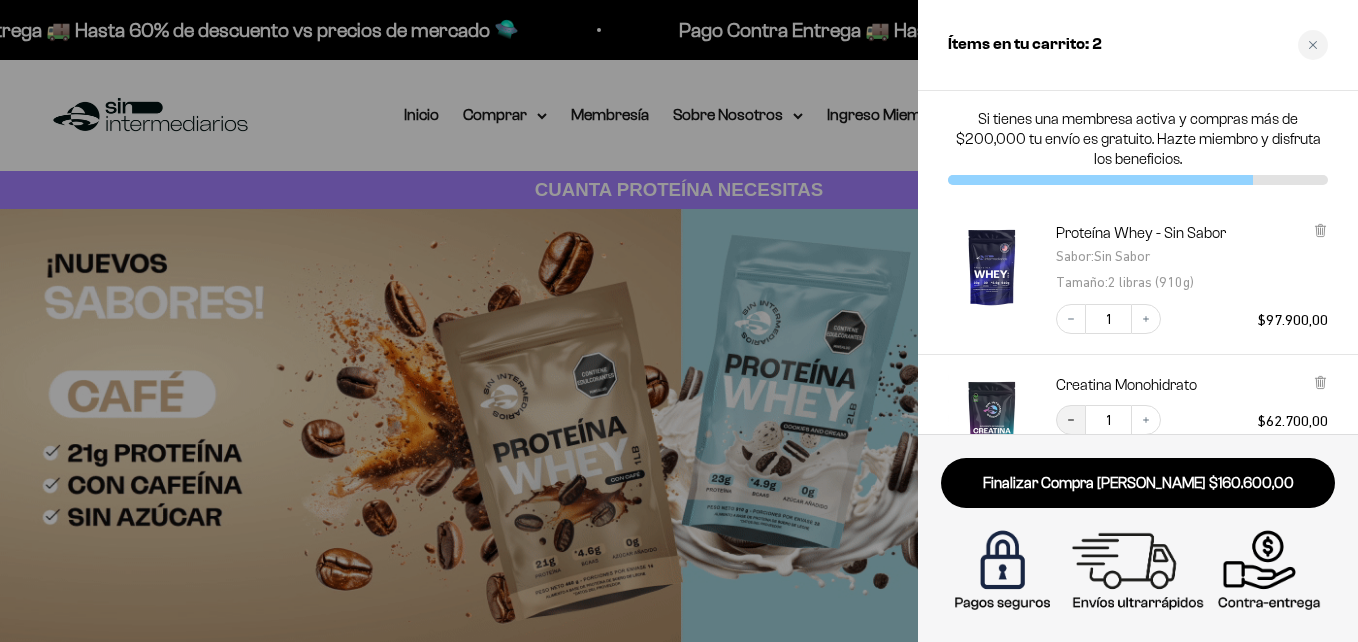 click 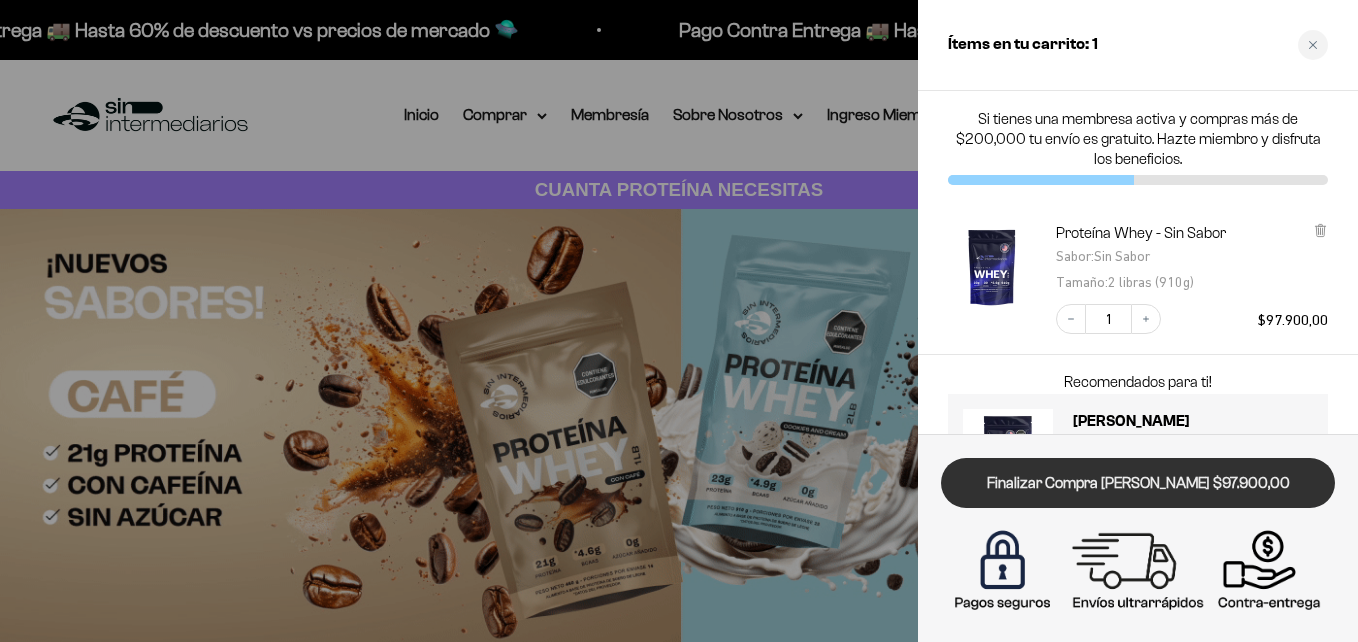click on "Finalizar Compra Segura $97.900,00" at bounding box center [1138, 483] 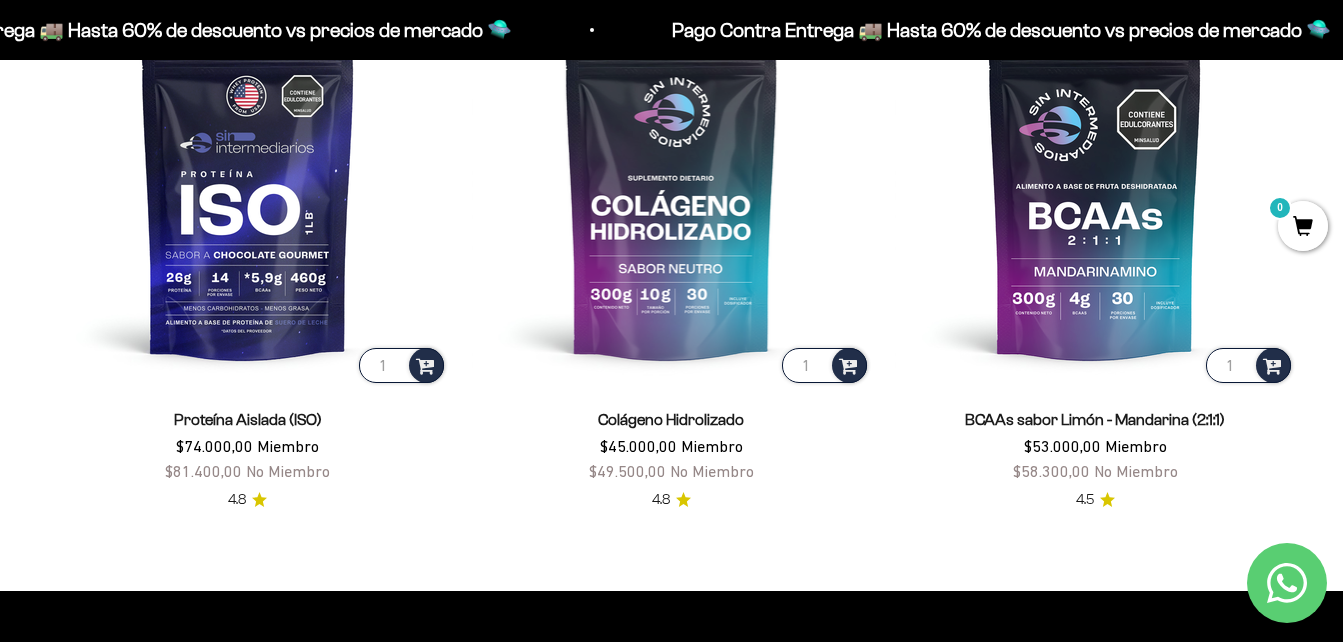 scroll, scrollTop: 1700, scrollLeft: 0, axis: vertical 